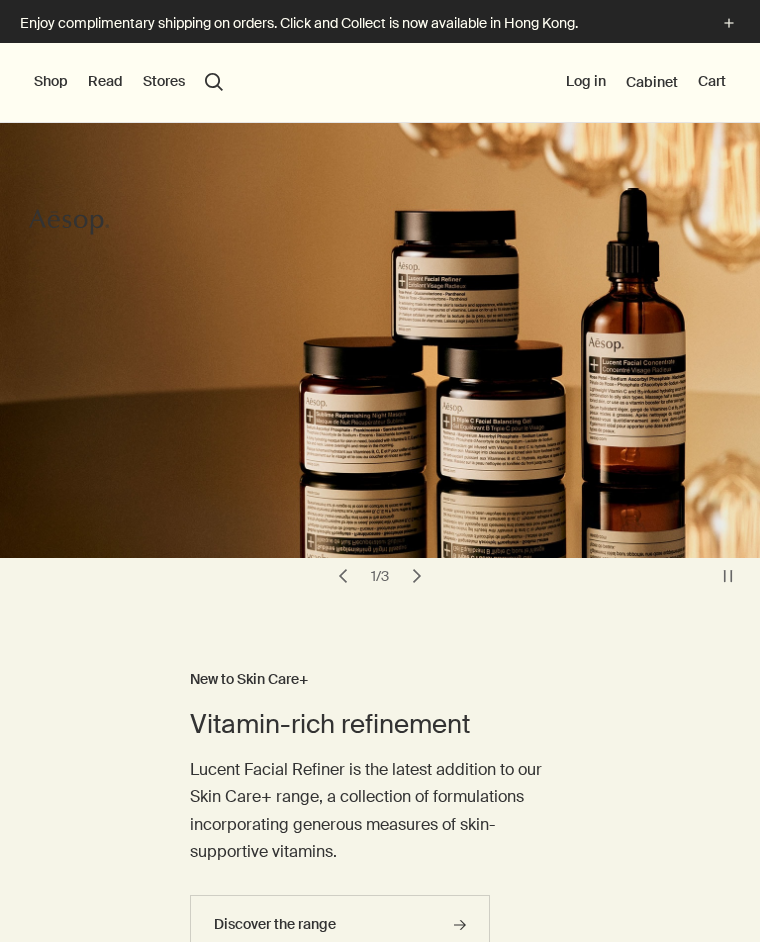 scroll, scrollTop: 0, scrollLeft: 0, axis: both 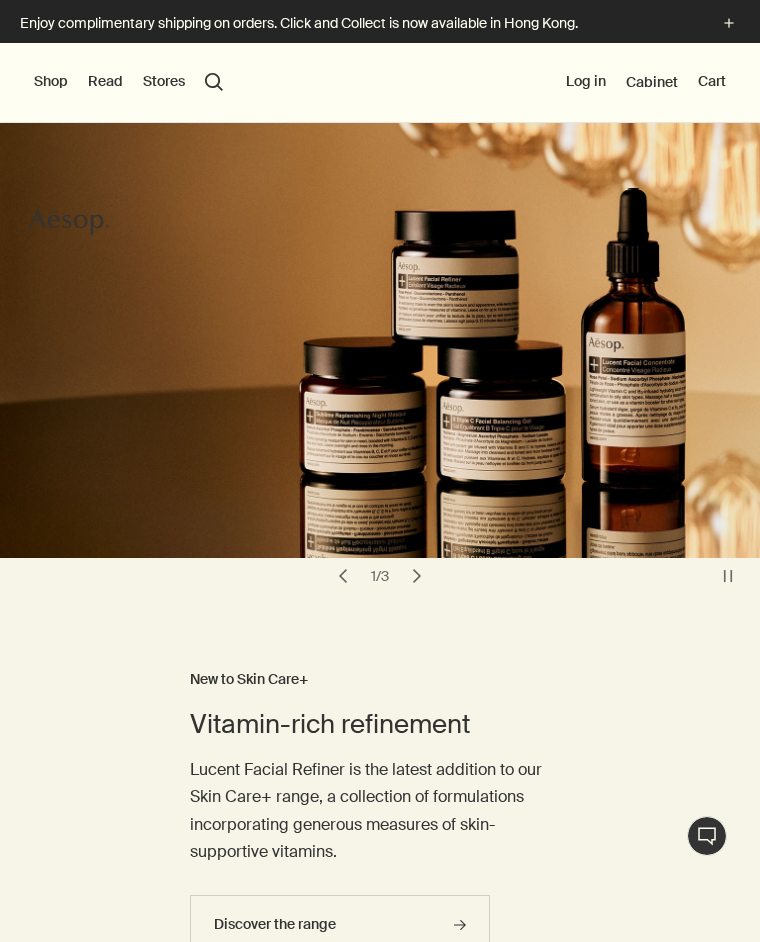 click on "search Search" at bounding box center (214, 82) 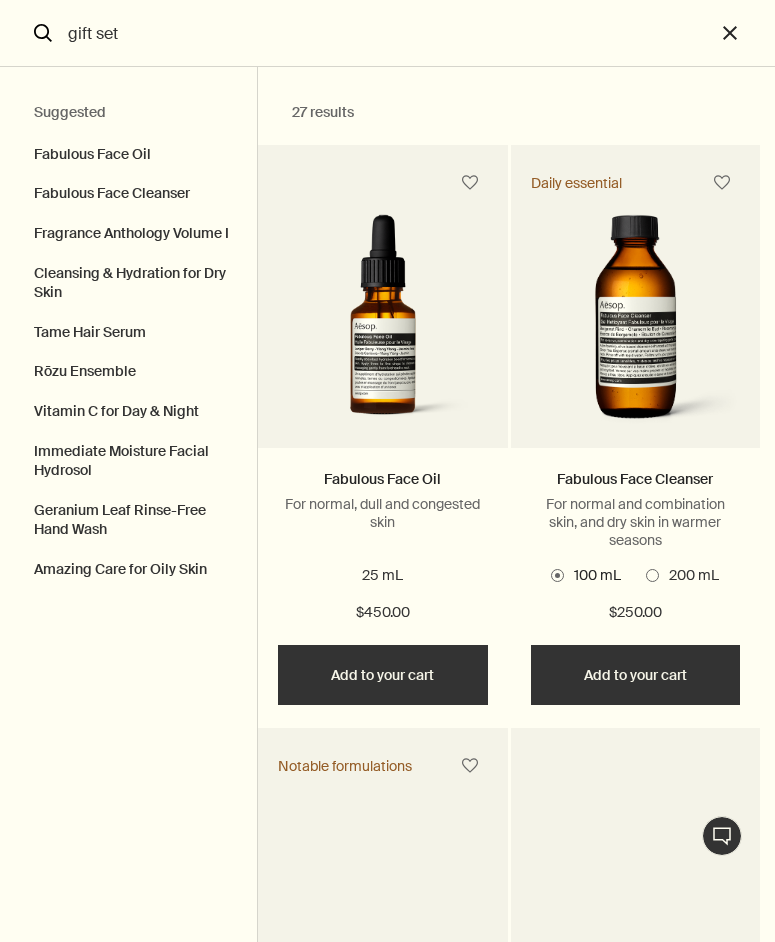 type on "gift set" 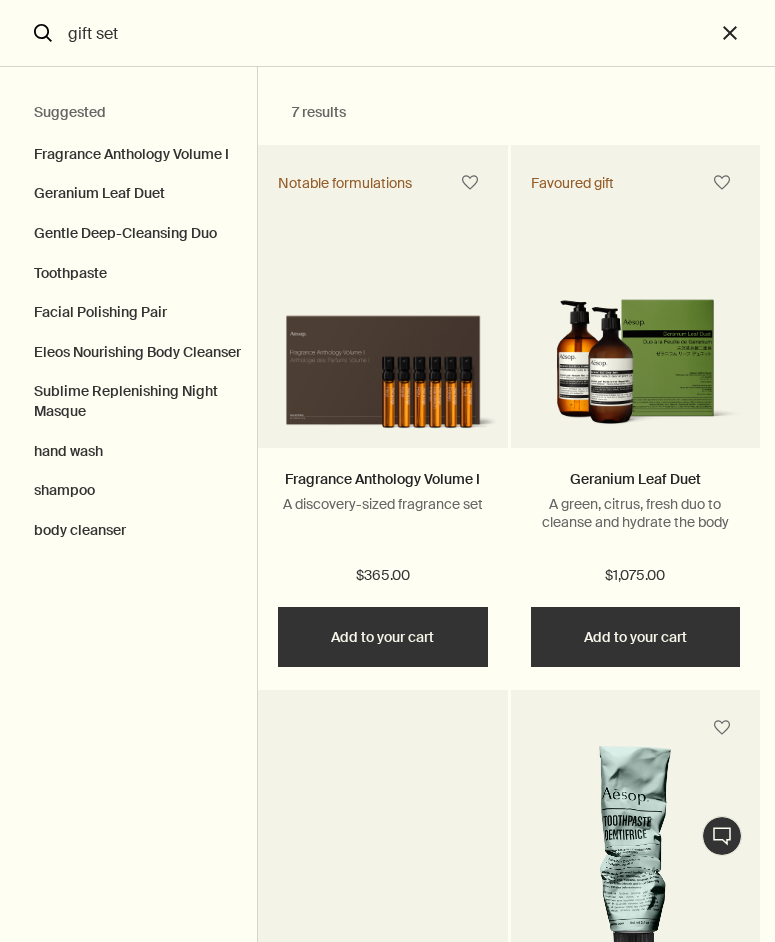 click on "gift set" at bounding box center (387, 33) 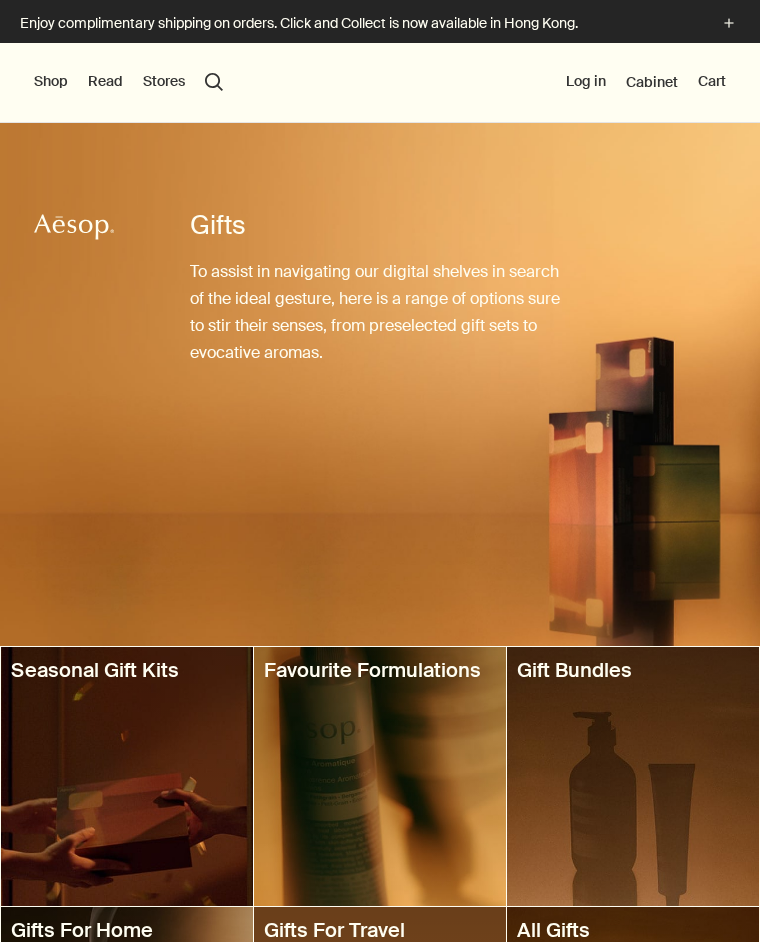 scroll, scrollTop: 0, scrollLeft: 0, axis: both 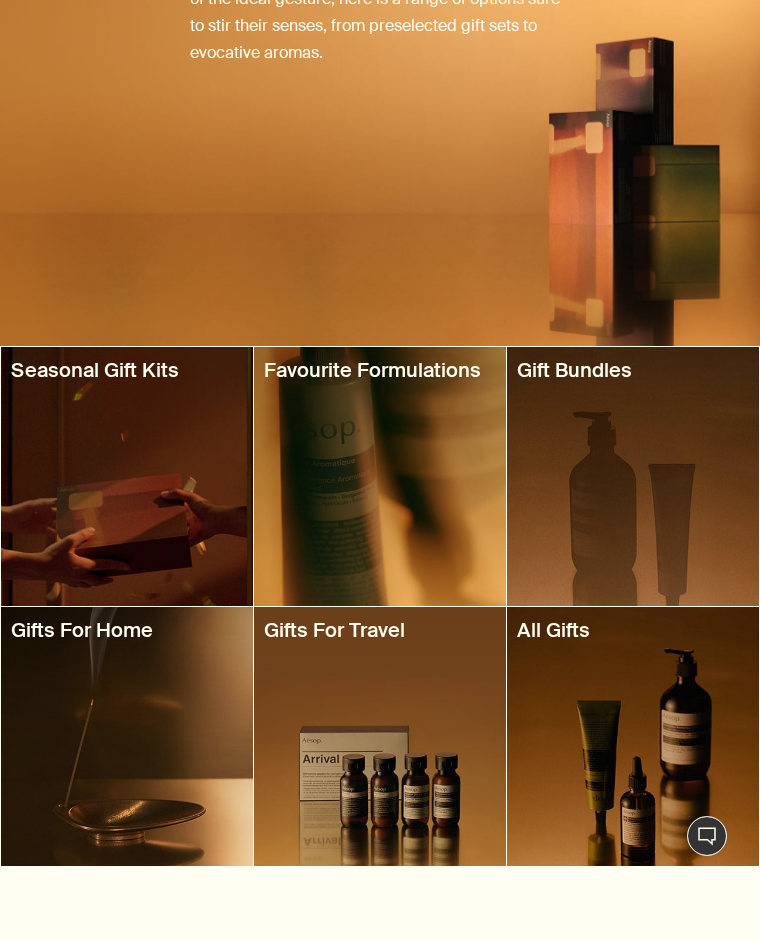 click at bounding box center (633, 736) 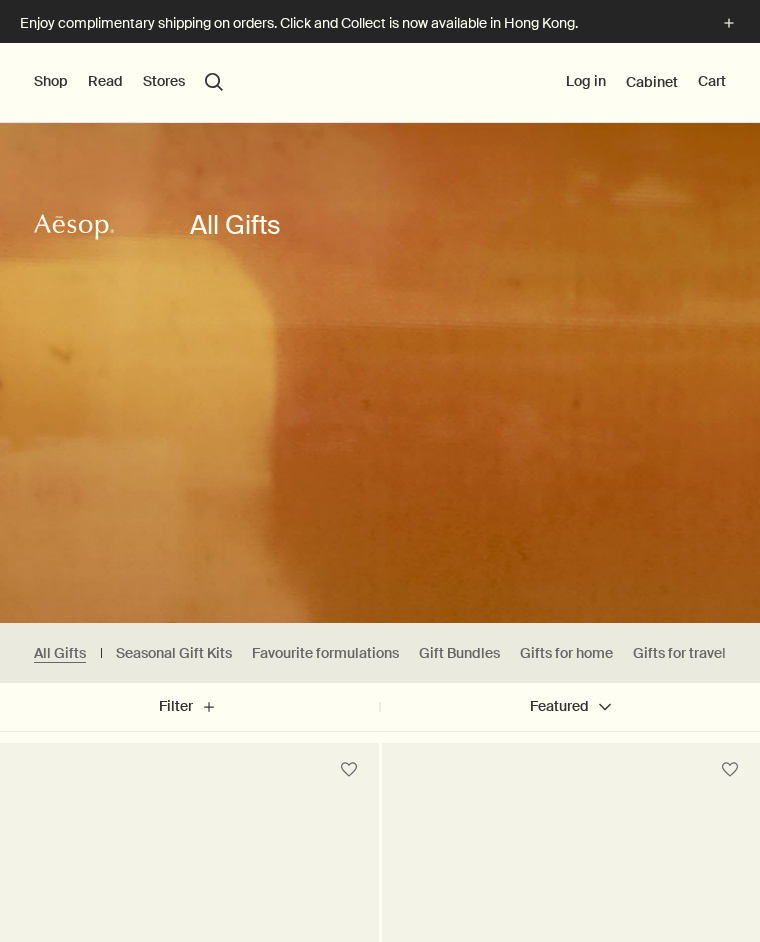 scroll, scrollTop: 500, scrollLeft: 0, axis: vertical 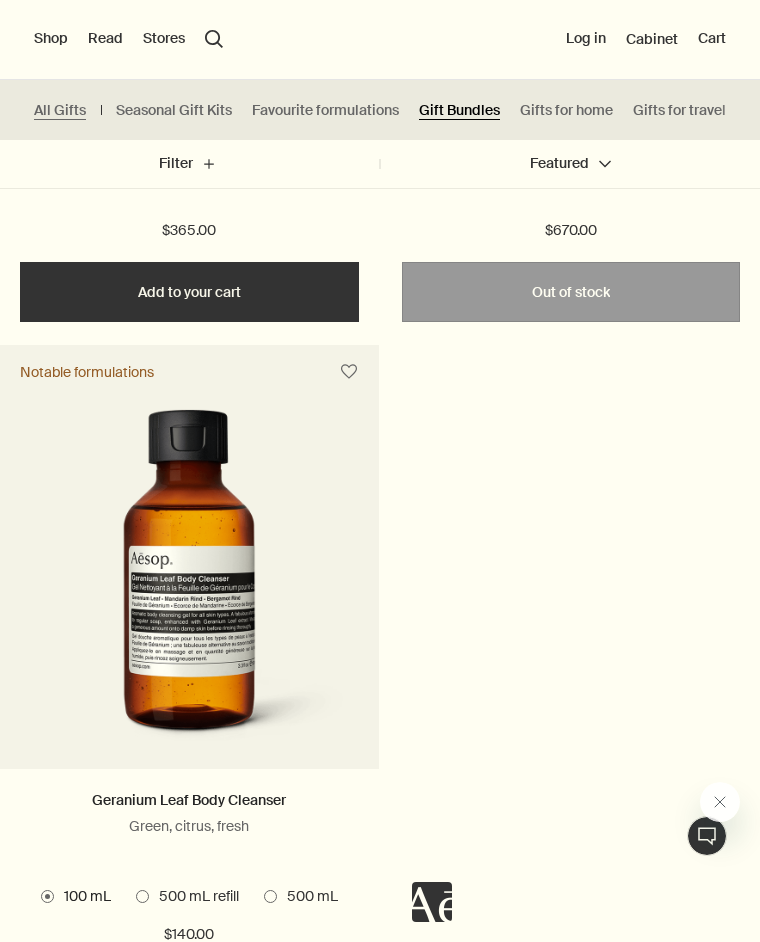 click on "Gift Bundles" at bounding box center [459, 110] 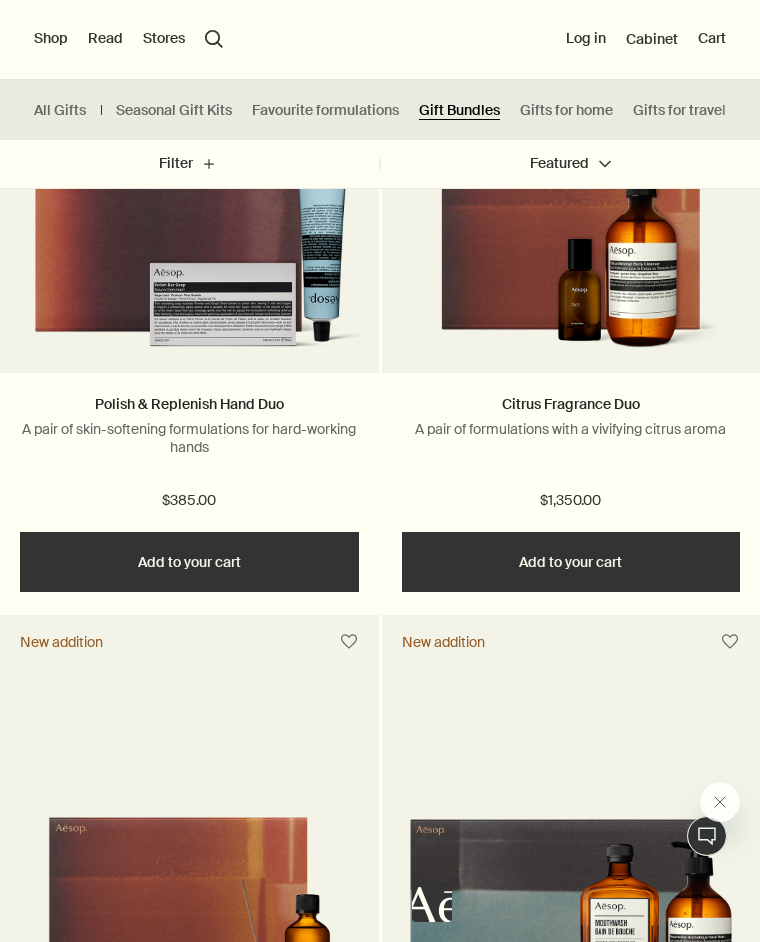 scroll, scrollTop: 400, scrollLeft: 0, axis: vertical 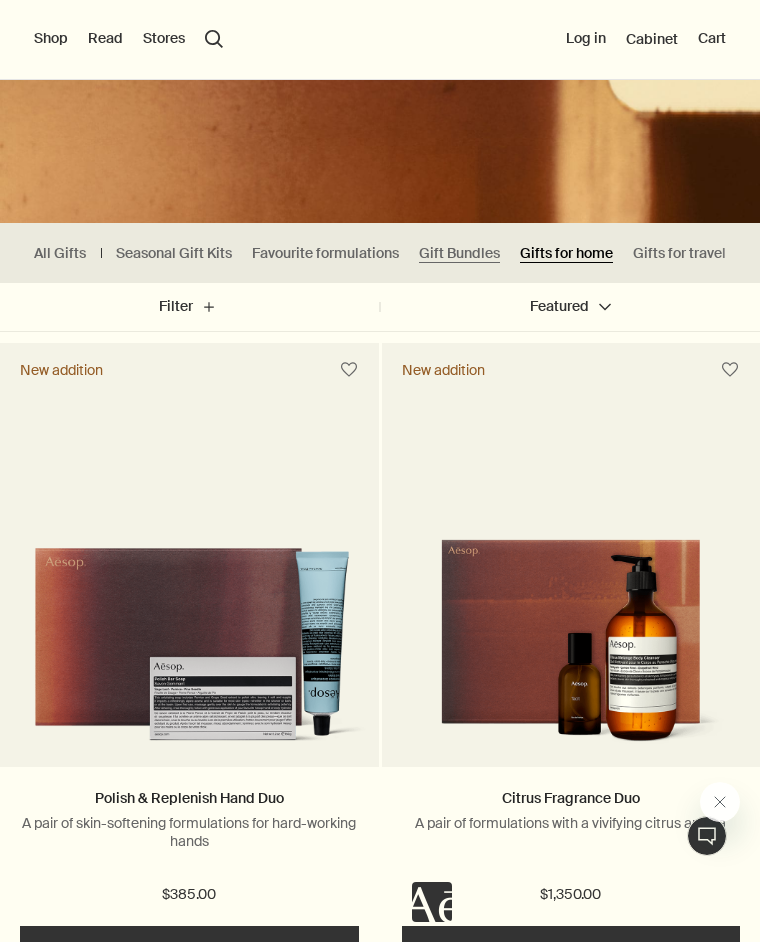 click on "Gifts for home" at bounding box center (566, 253) 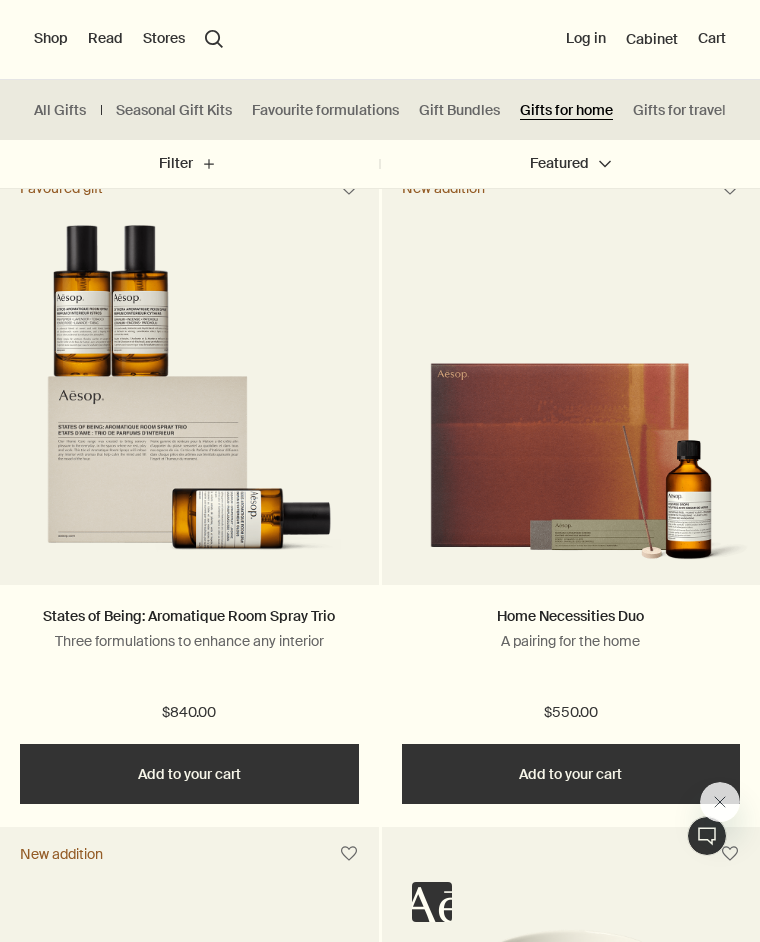 scroll, scrollTop: 400, scrollLeft: 0, axis: vertical 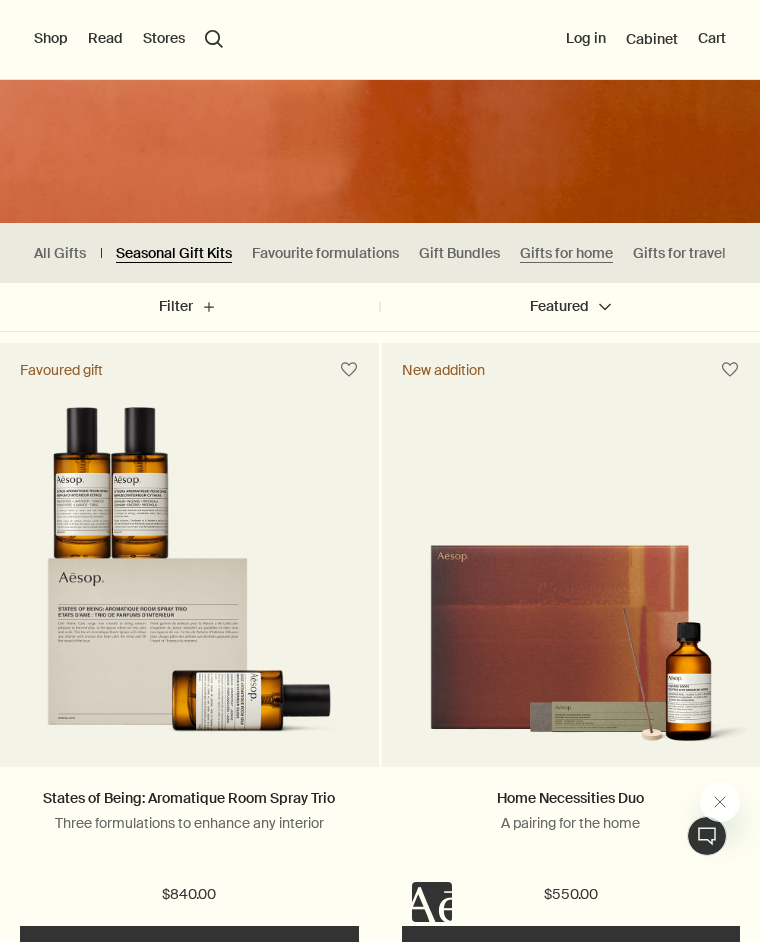 click on "Seasonal Gift Kits" at bounding box center [174, 253] 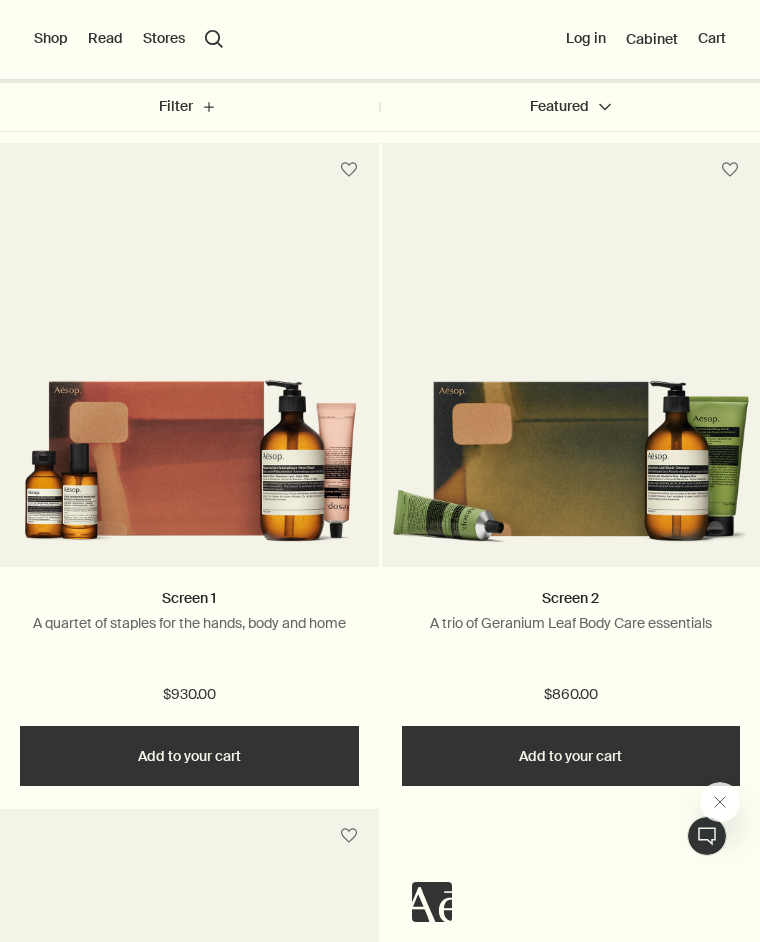 scroll, scrollTop: 300, scrollLeft: 0, axis: vertical 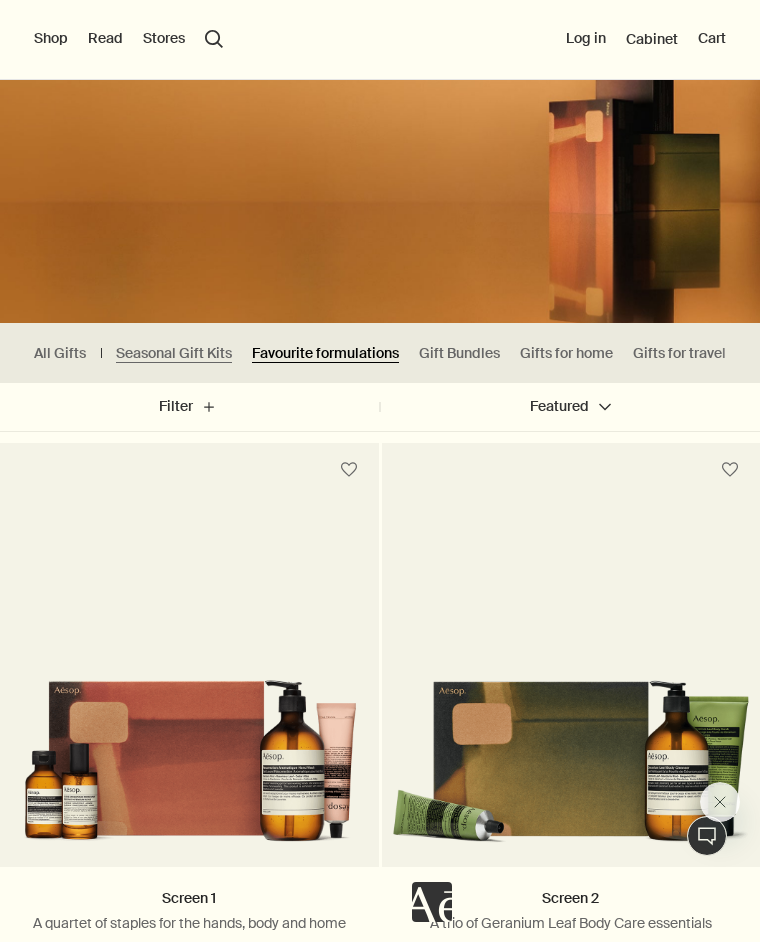 click on "Favourite formulations" at bounding box center (325, 353) 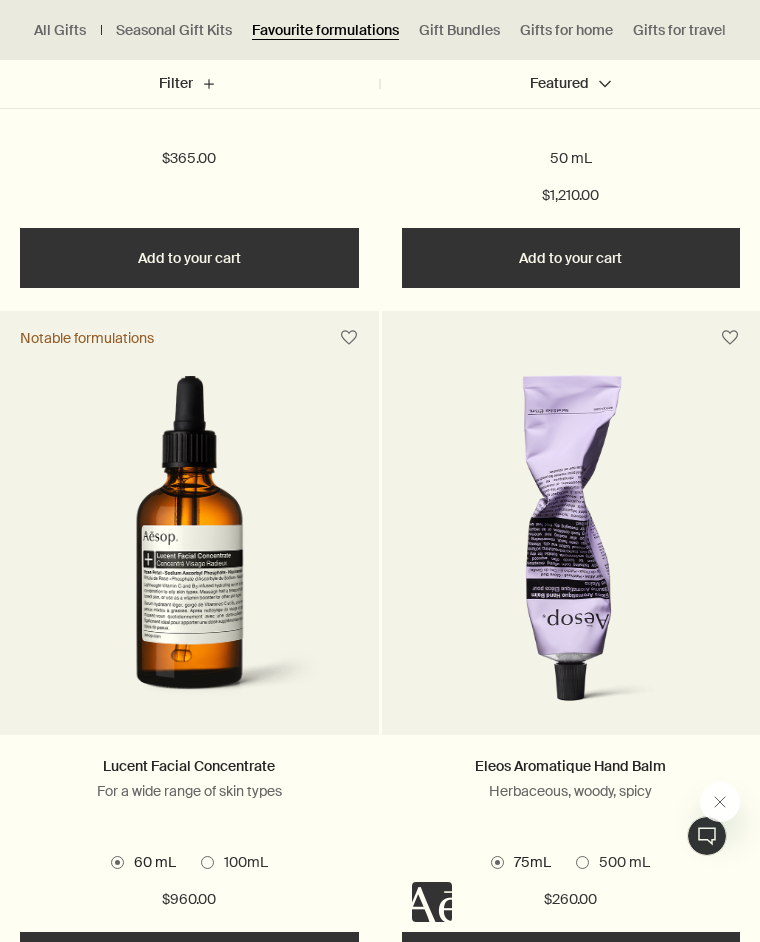 scroll, scrollTop: 1200, scrollLeft: 0, axis: vertical 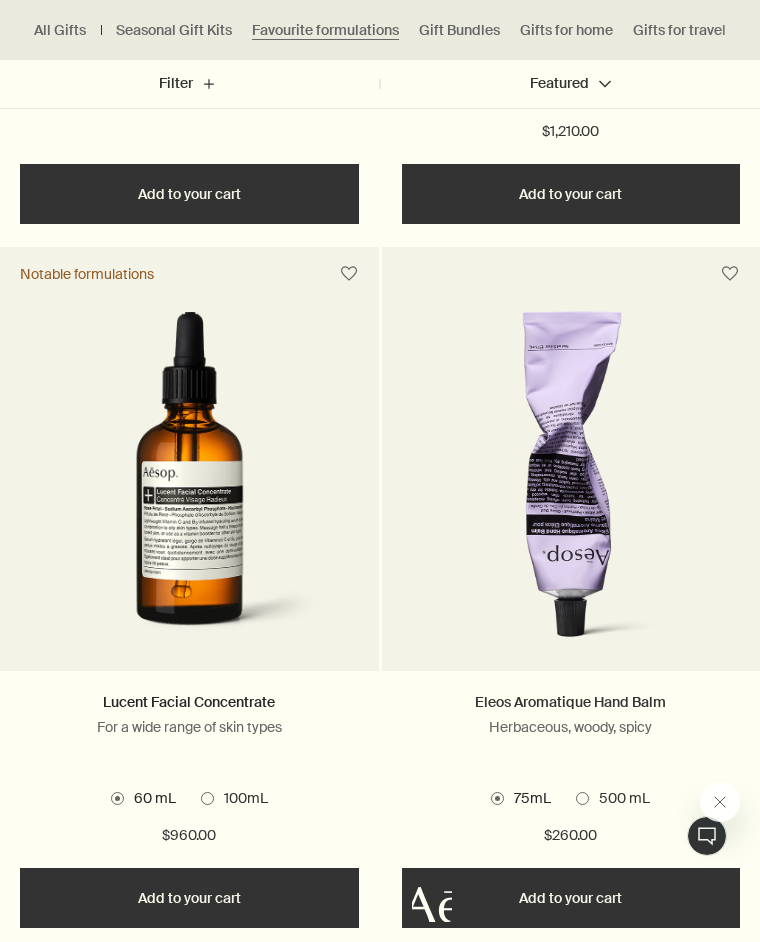 click on "Eleos Aromatique Hand Balm" at bounding box center (570, 702) 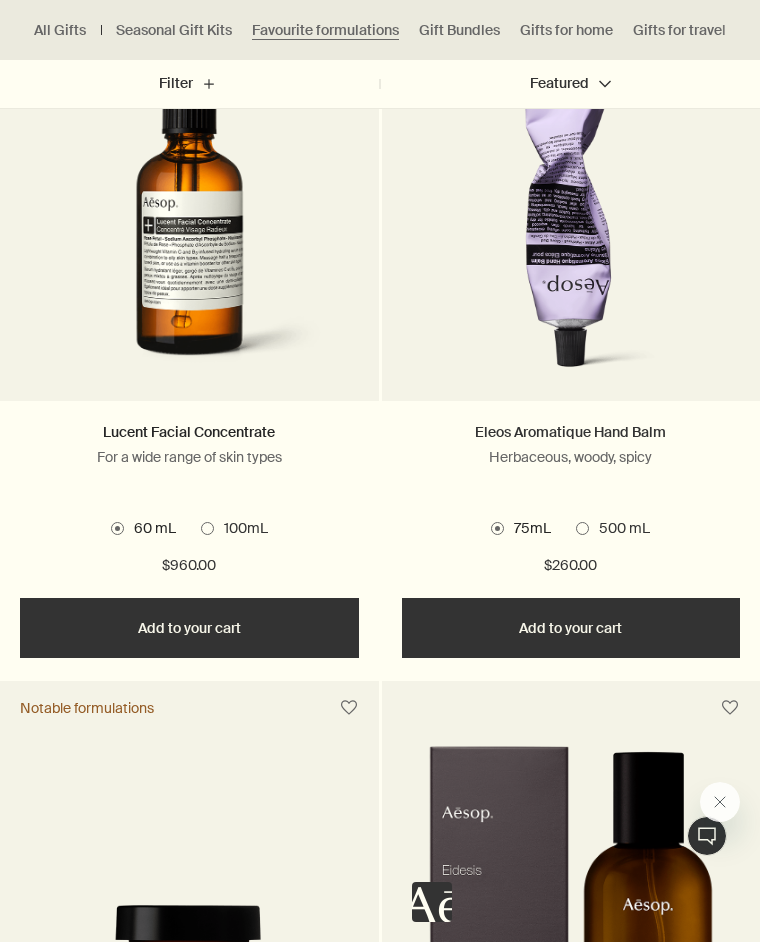 scroll, scrollTop: 1500, scrollLeft: 0, axis: vertical 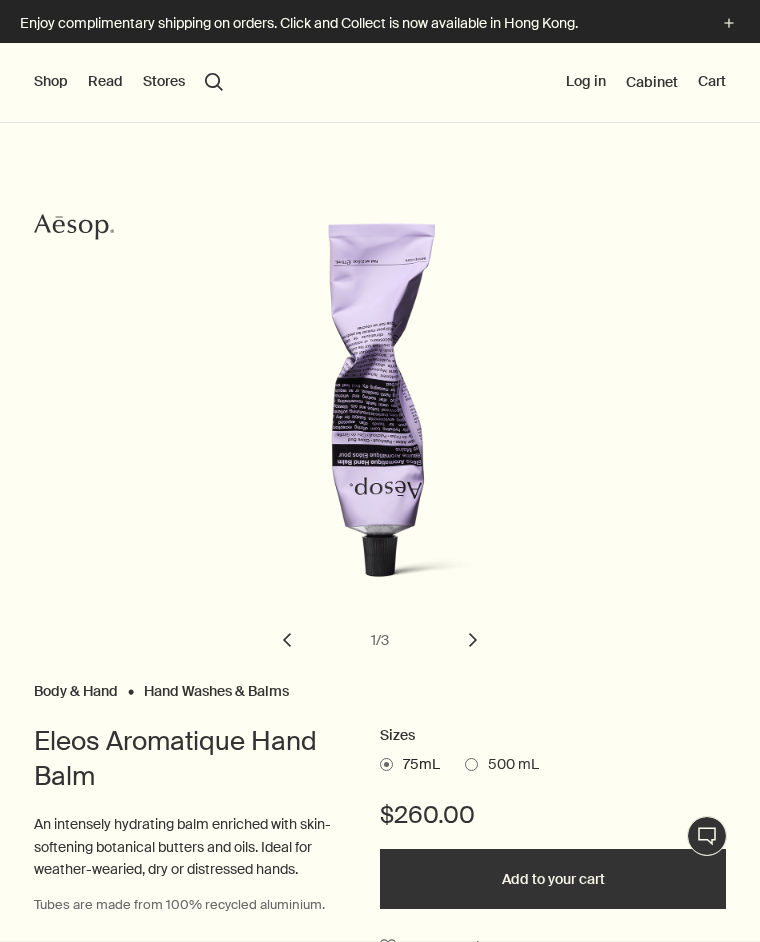 click on "chevron" at bounding box center [473, 640] 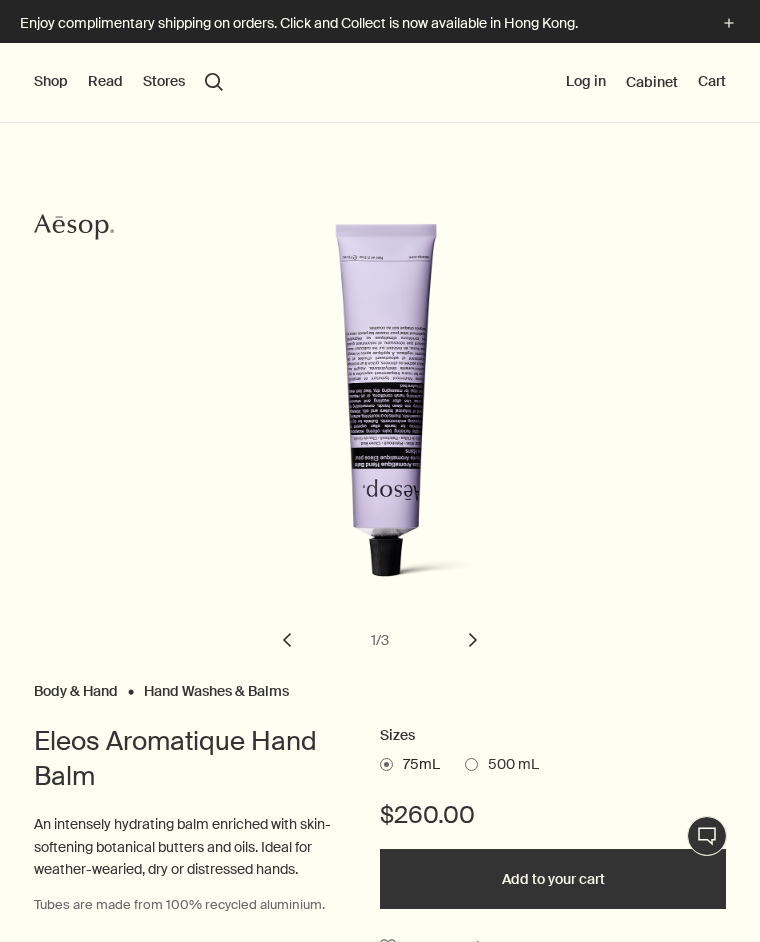 click on "chevron" at bounding box center (473, 640) 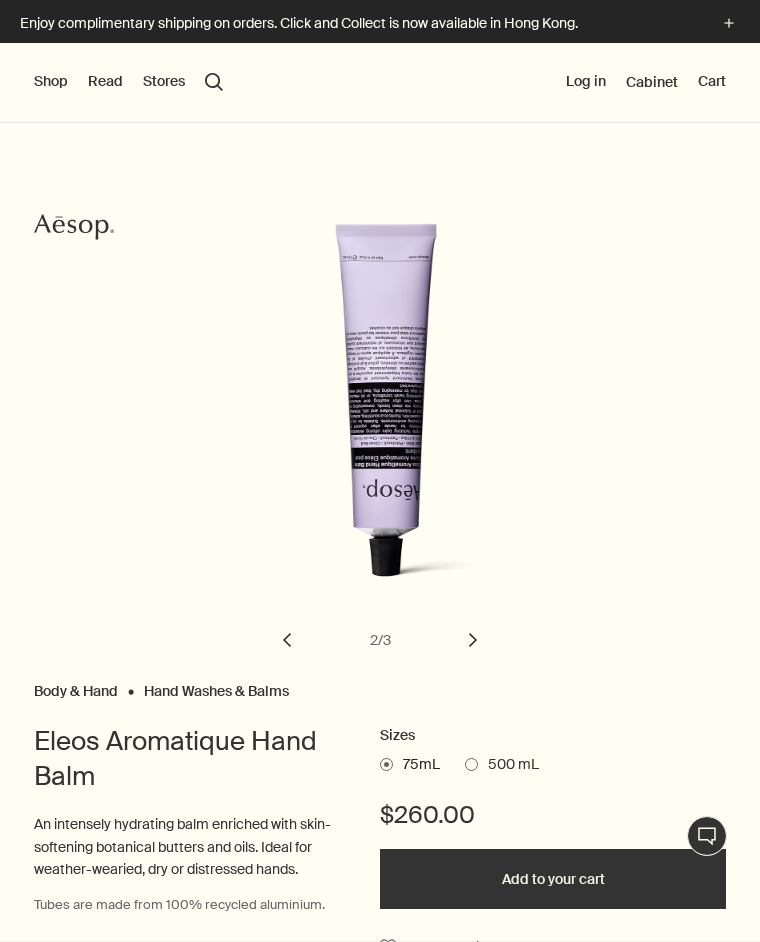 click on "chevron" at bounding box center (473, 640) 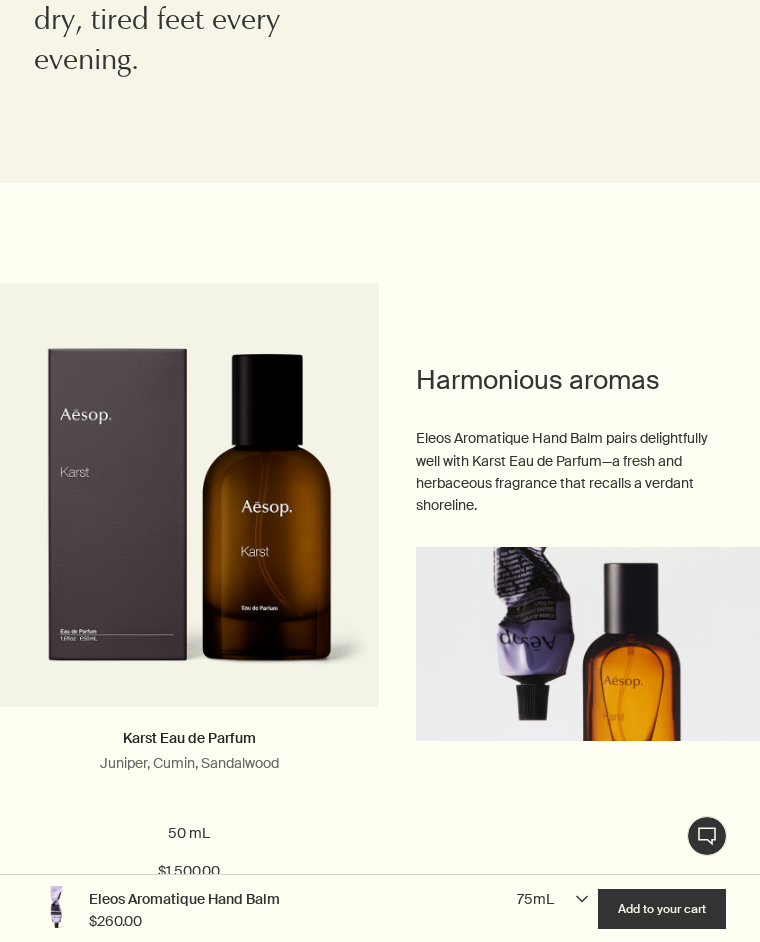 scroll, scrollTop: 2600, scrollLeft: 0, axis: vertical 